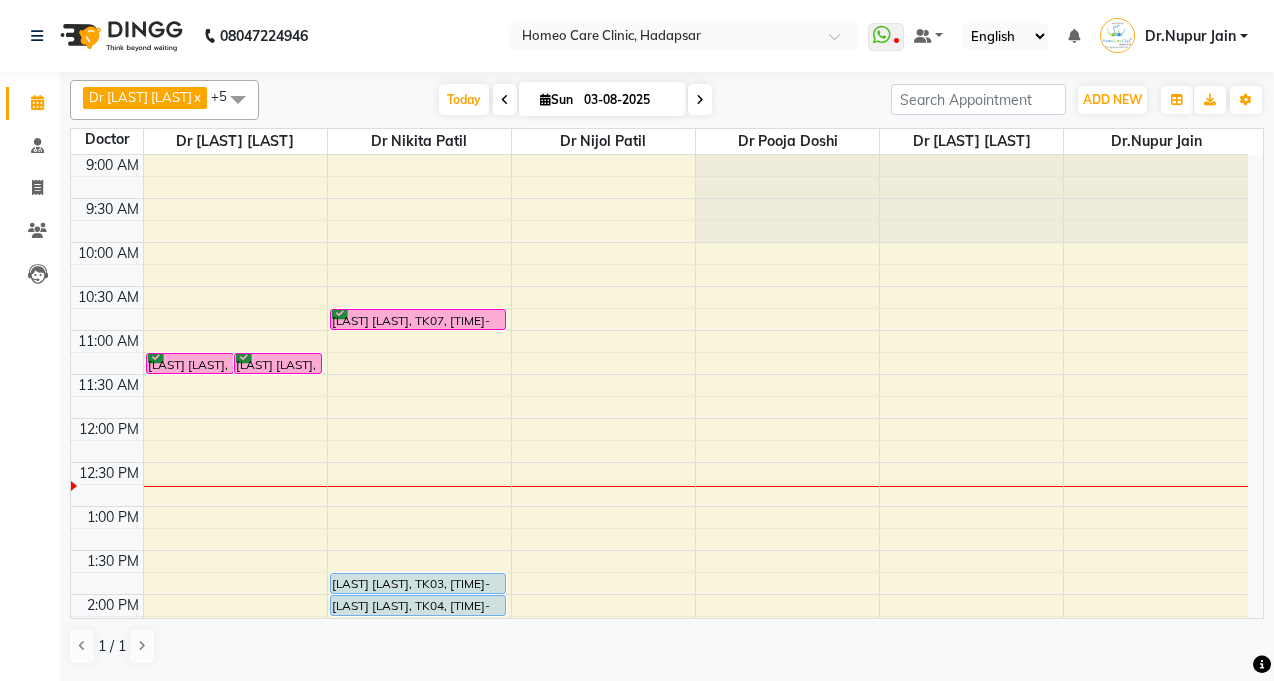 scroll, scrollTop: 0, scrollLeft: 0, axis: both 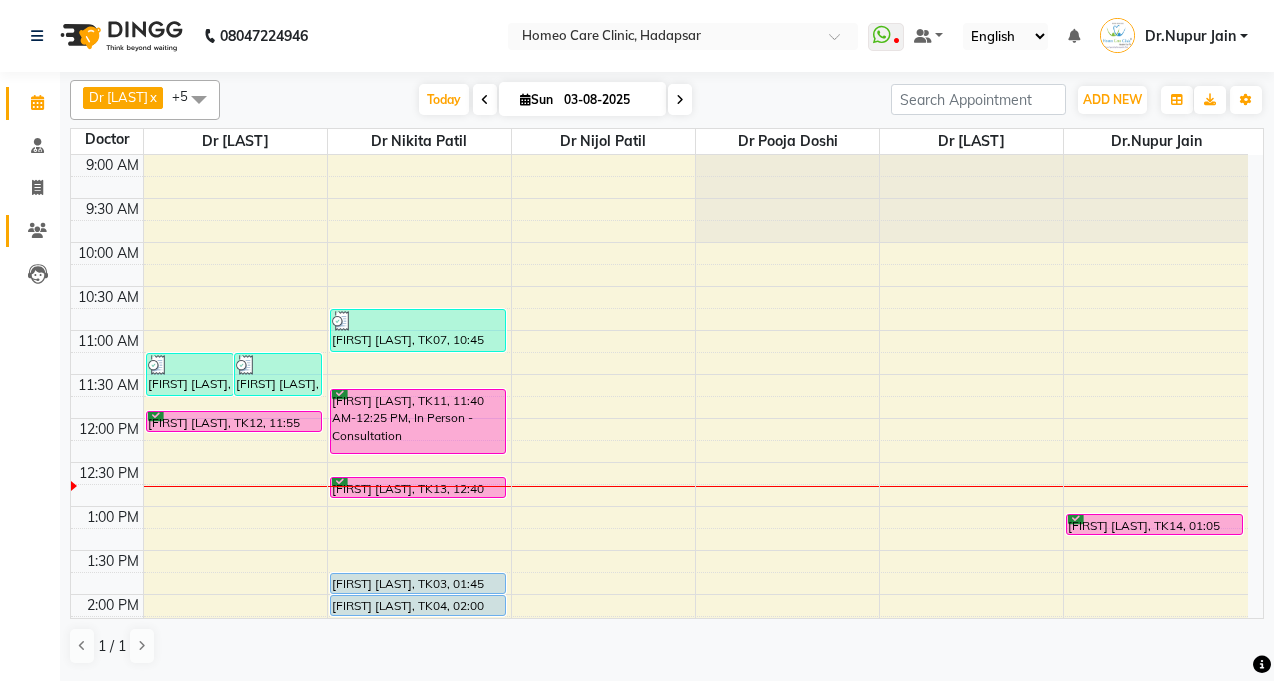 click 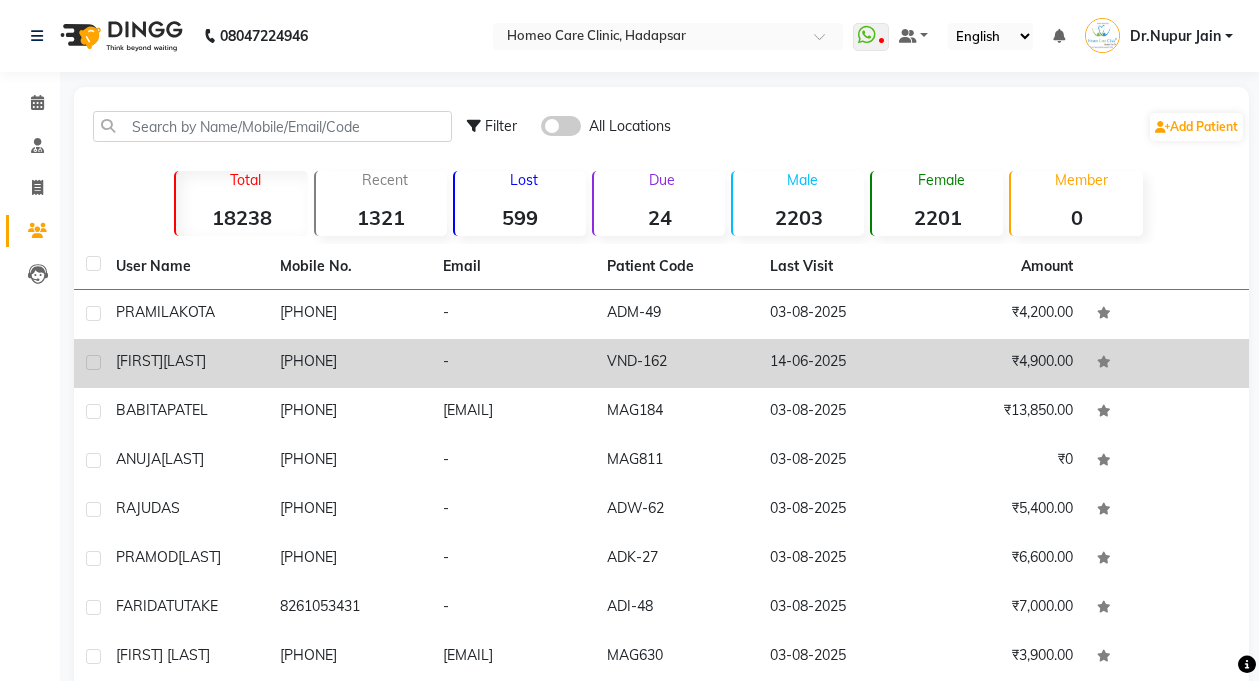 click on "[LAST]" 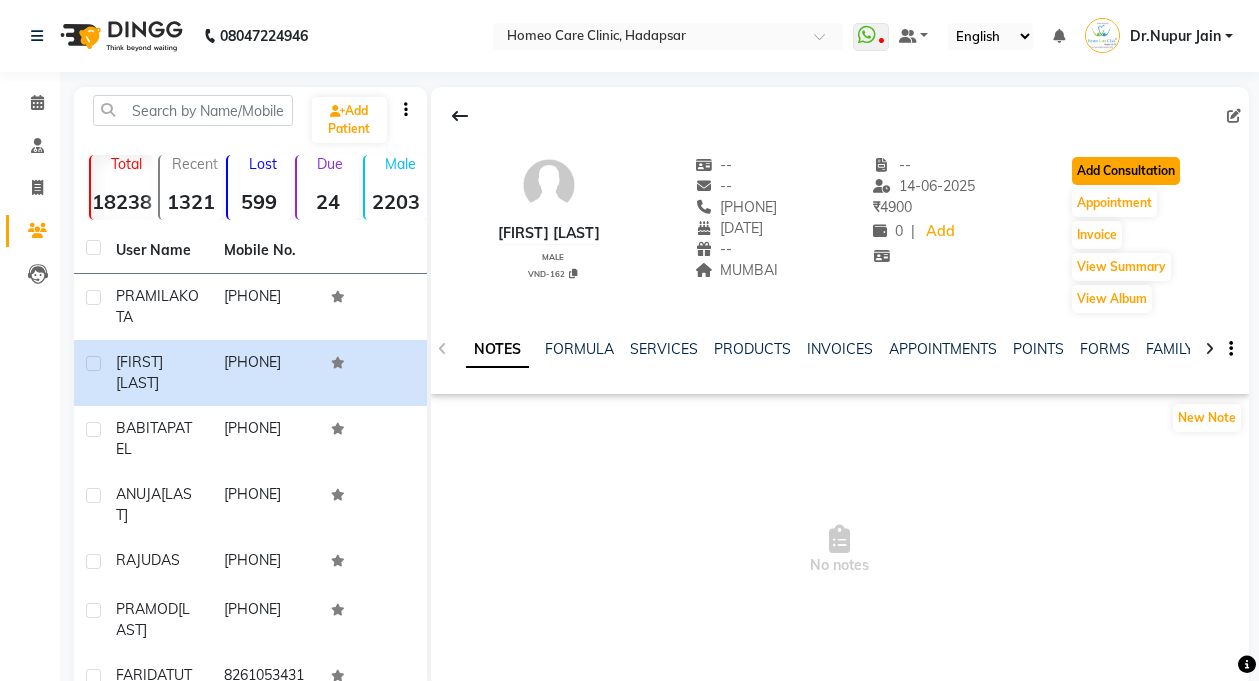 click on "Add Consultation" 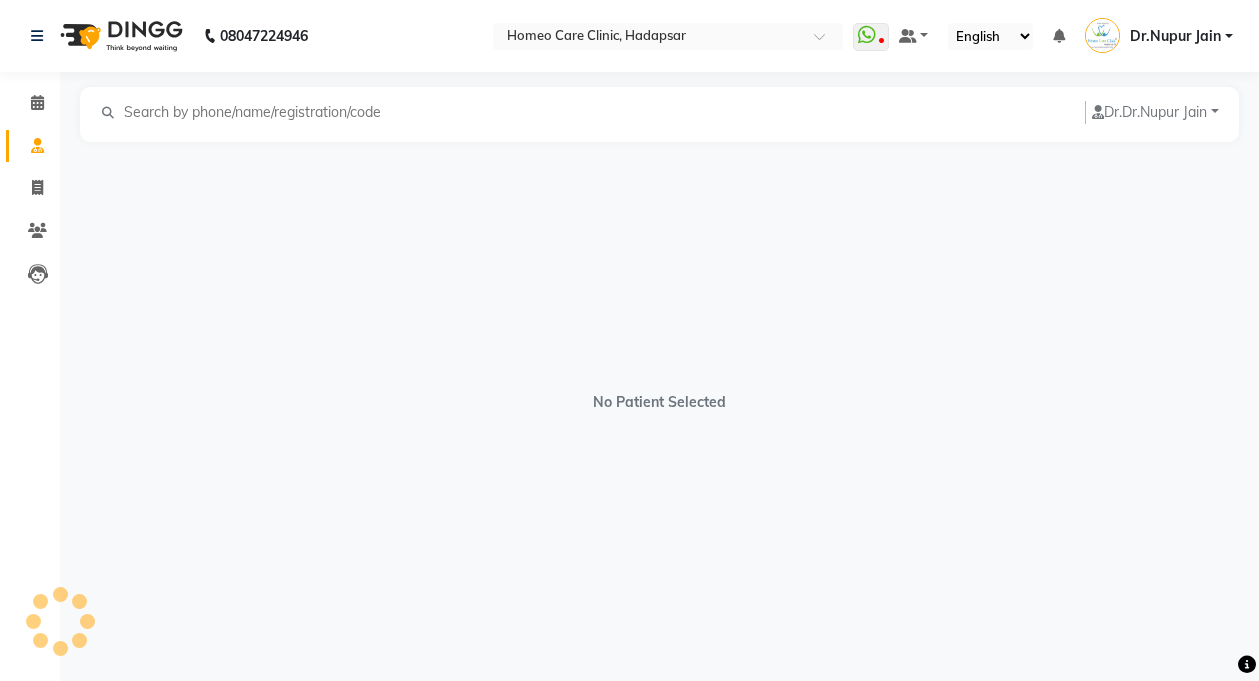 select on "male" 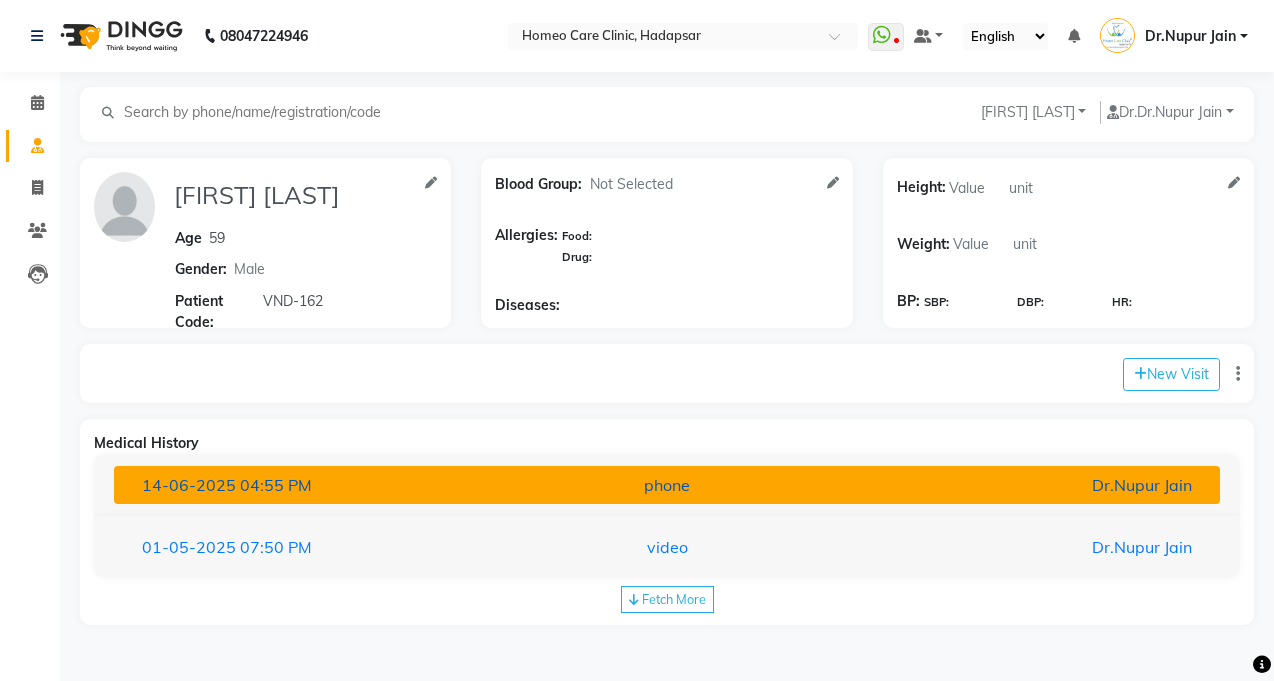 click on "Dr.Nupur Jain" at bounding box center [1027, 485] 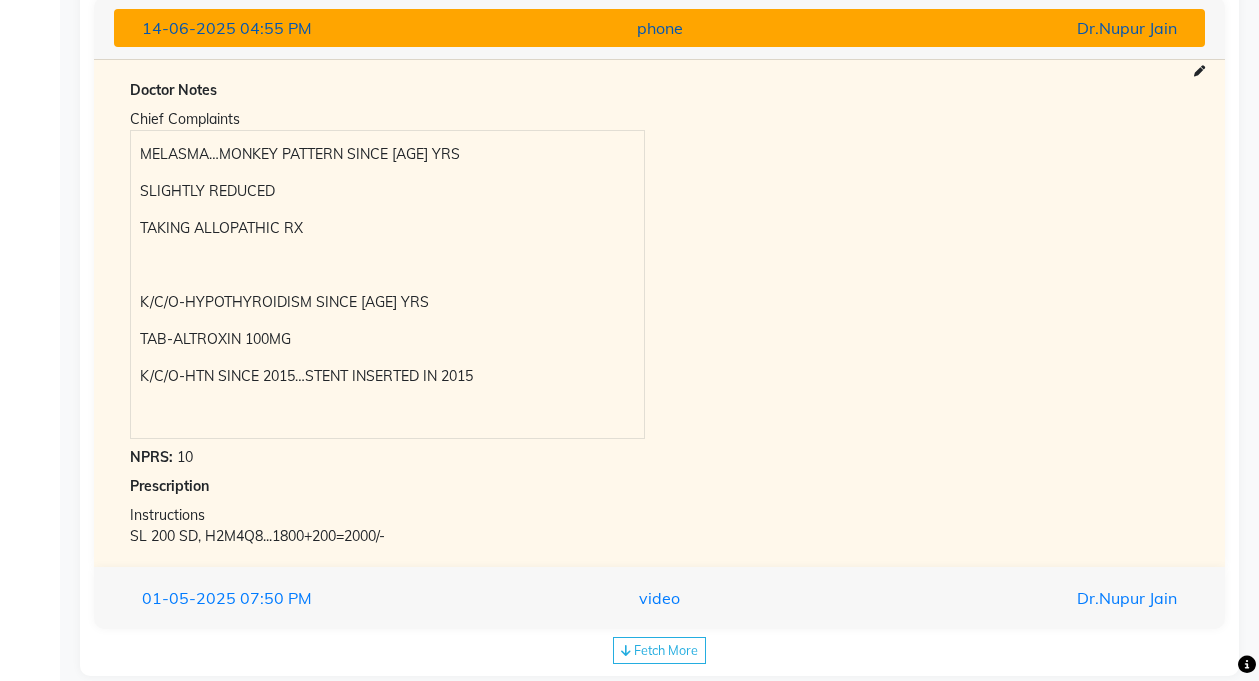 scroll, scrollTop: 449, scrollLeft: 0, axis: vertical 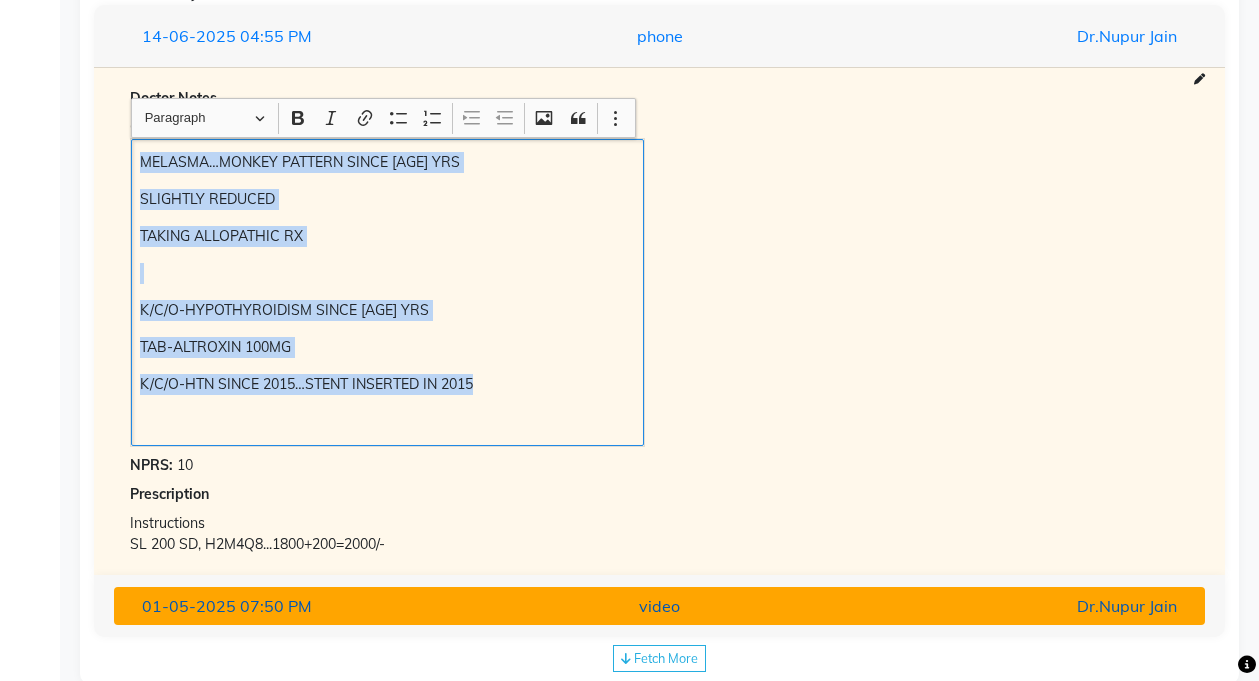 click on "[DATE] [TIME]" at bounding box center (304, 606) 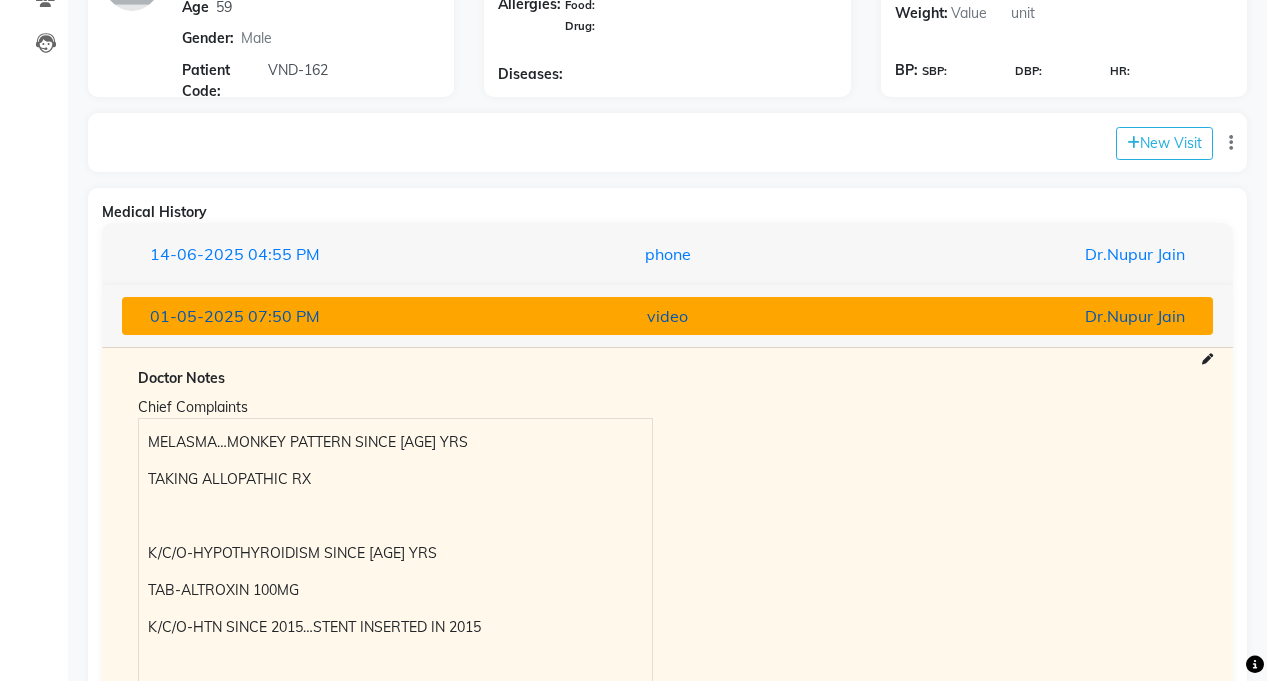 scroll, scrollTop: 232, scrollLeft: 0, axis: vertical 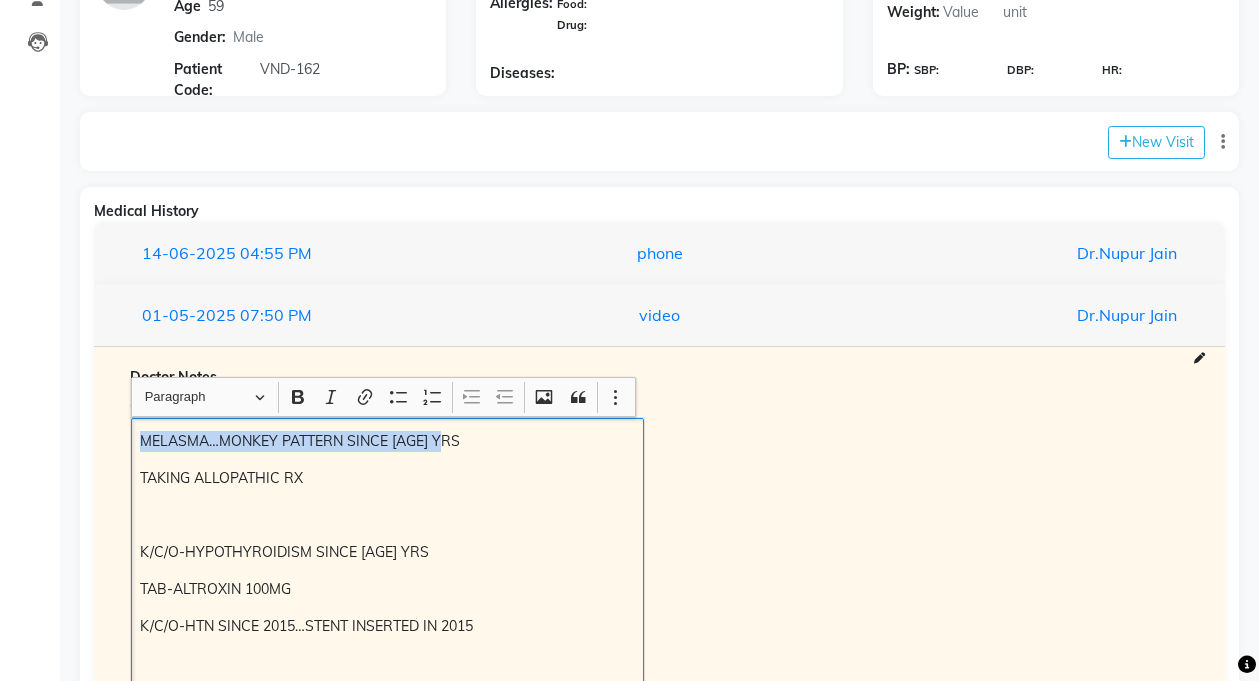 copy on "MELASMA…MONKEY PATTERN SINCE [AGE] YRS" 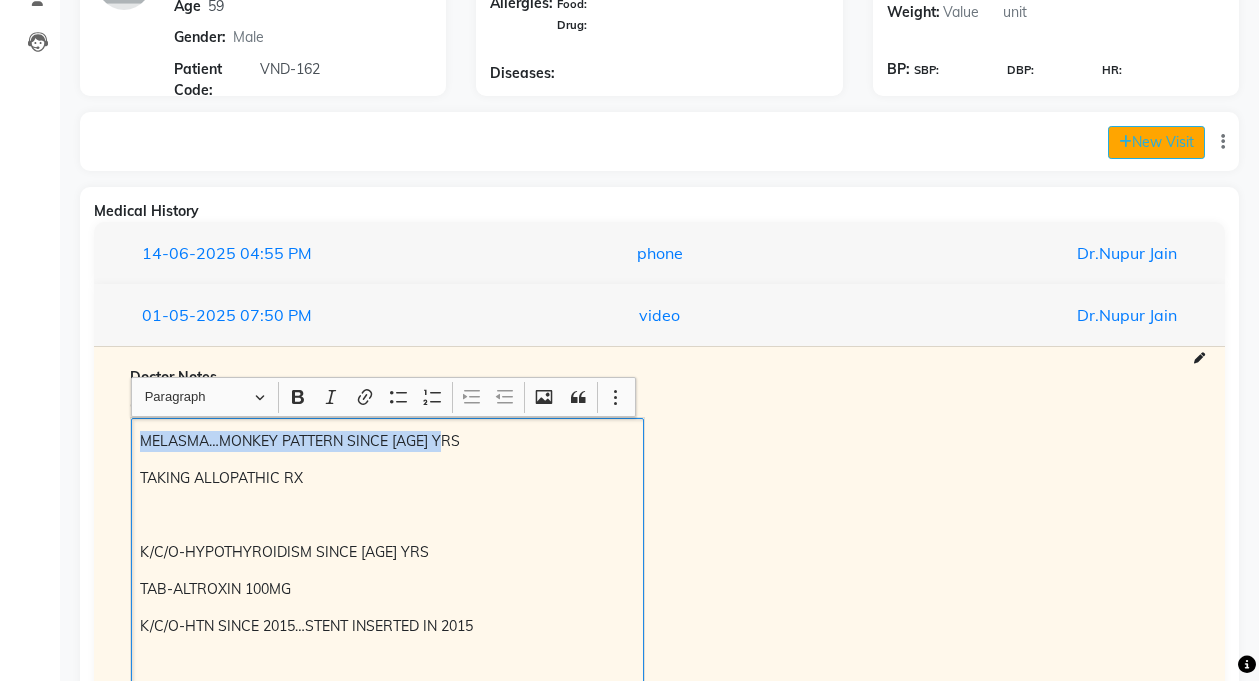click on "New Visit" 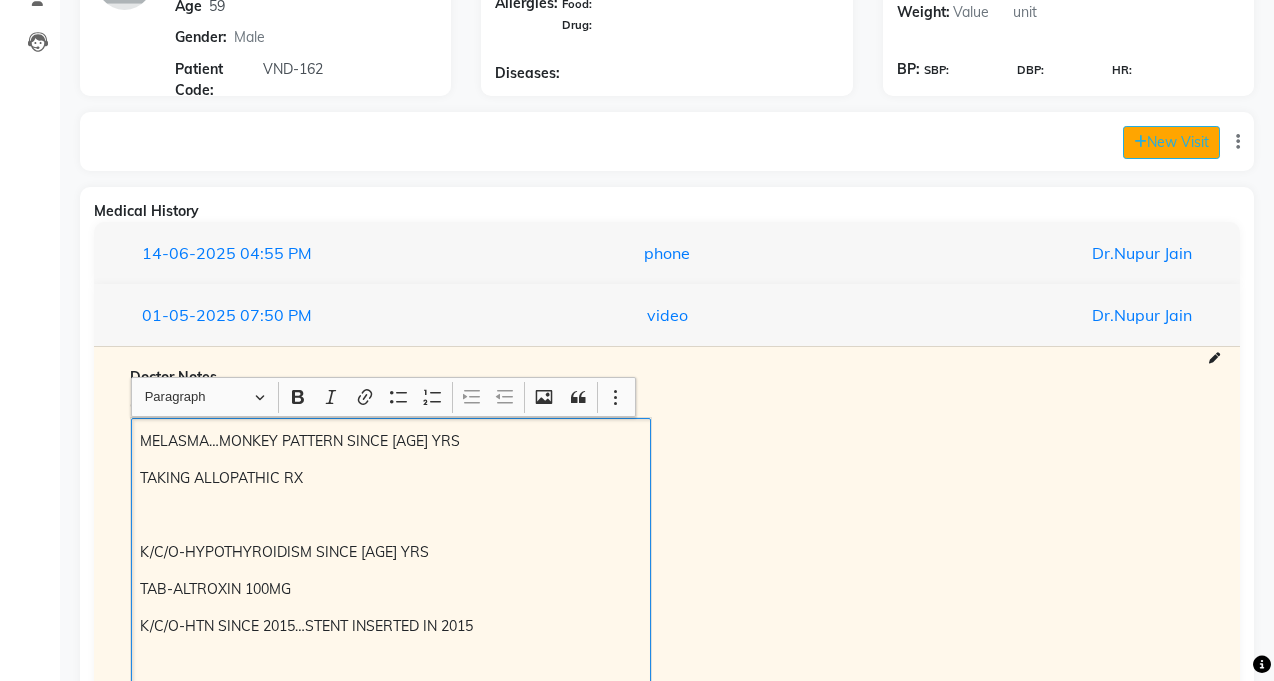 select on "770" 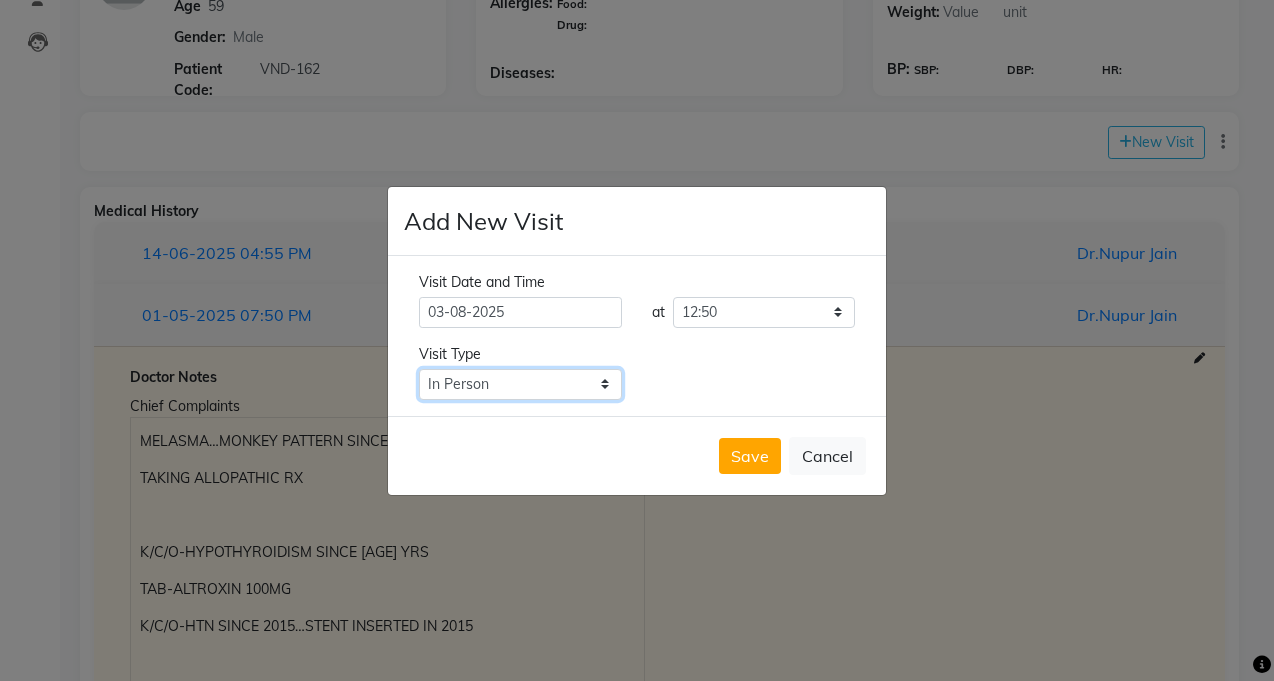 click on "Select Type In Person Video Phone Chat" 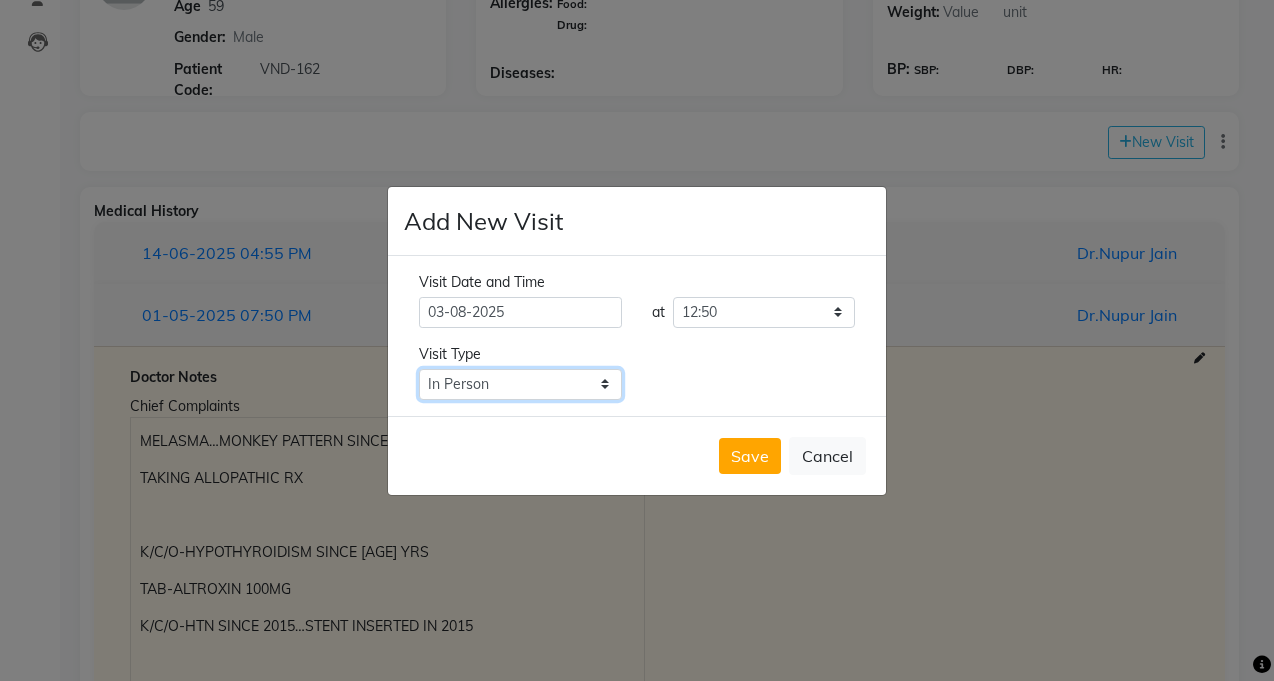 select on "phone" 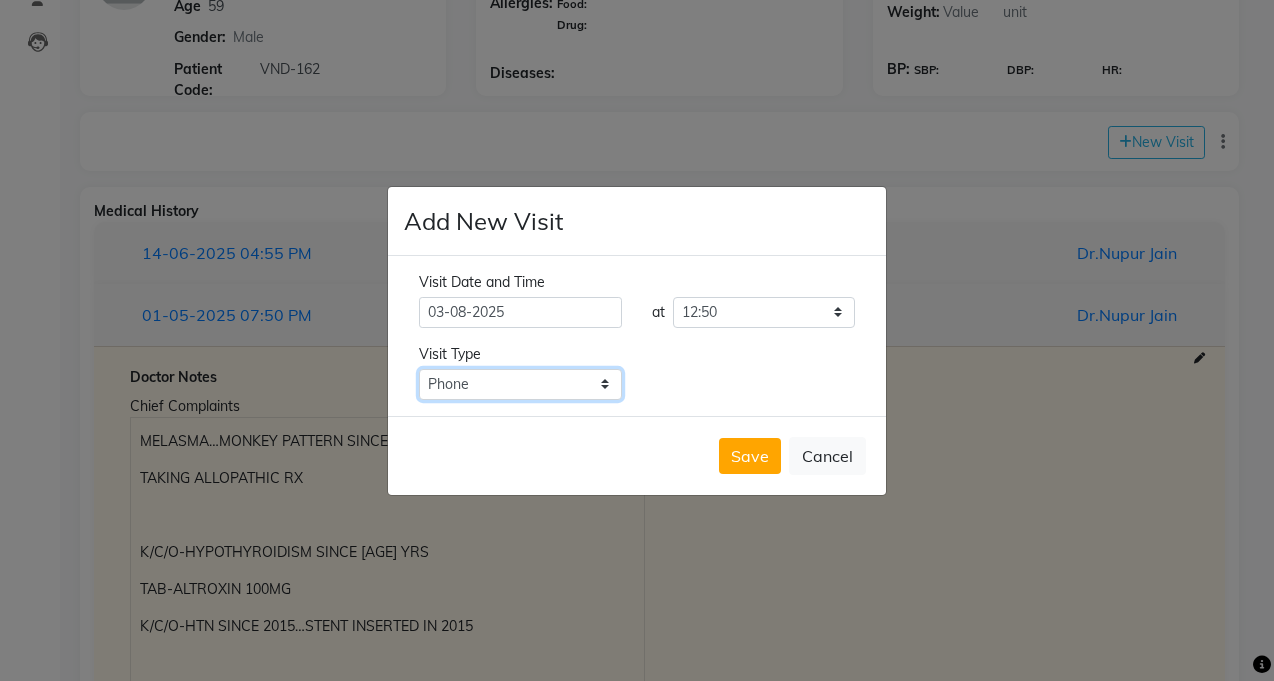 click on "Select Type In Person Video Phone Chat" 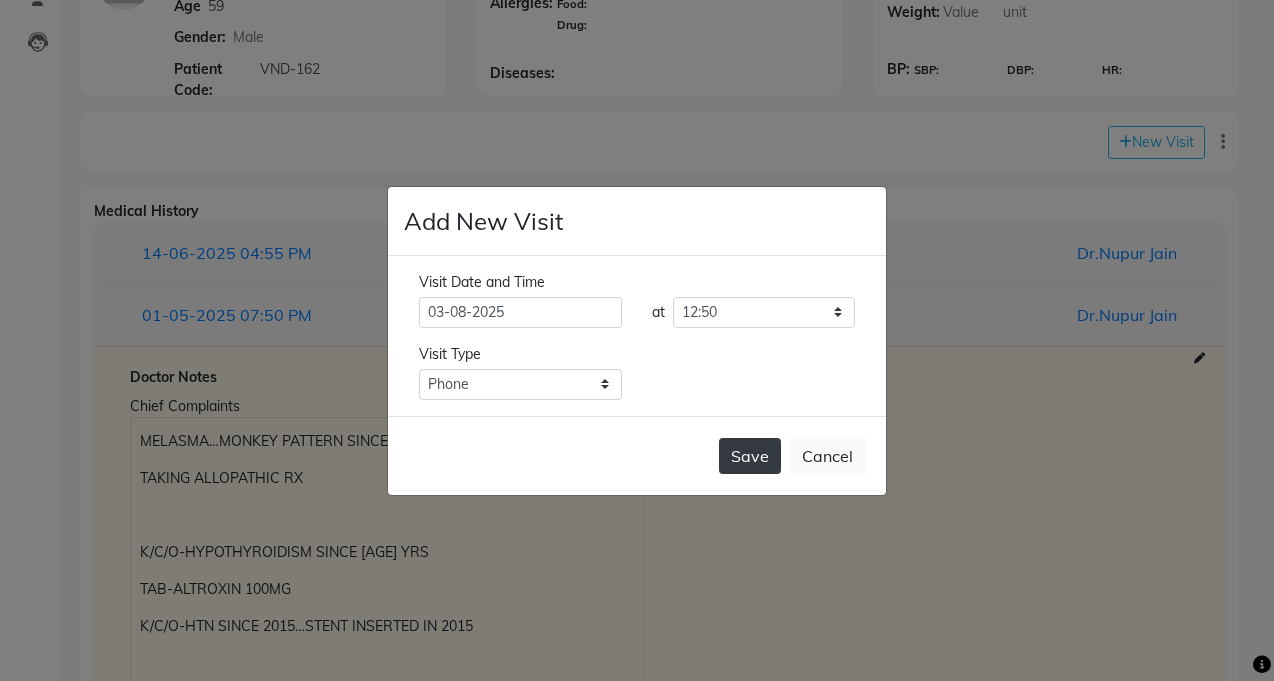 click on "Save" 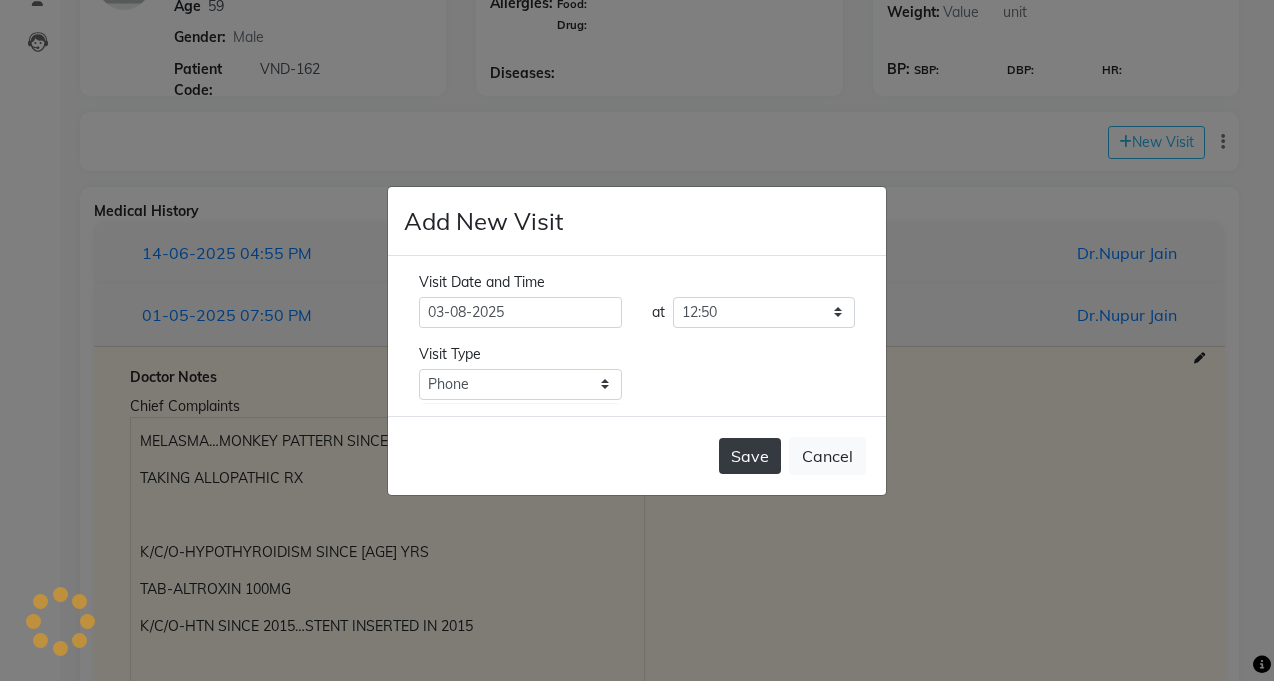 type on "[FIRST] [LAST]" 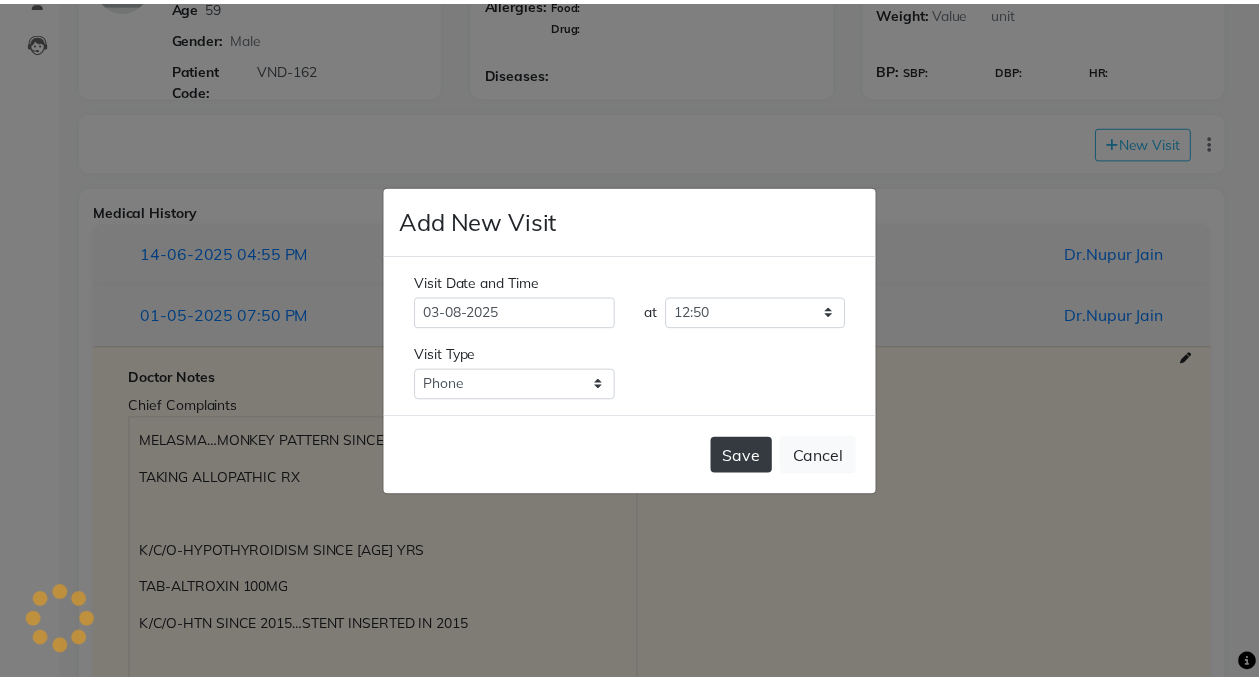 scroll, scrollTop: 0, scrollLeft: 0, axis: both 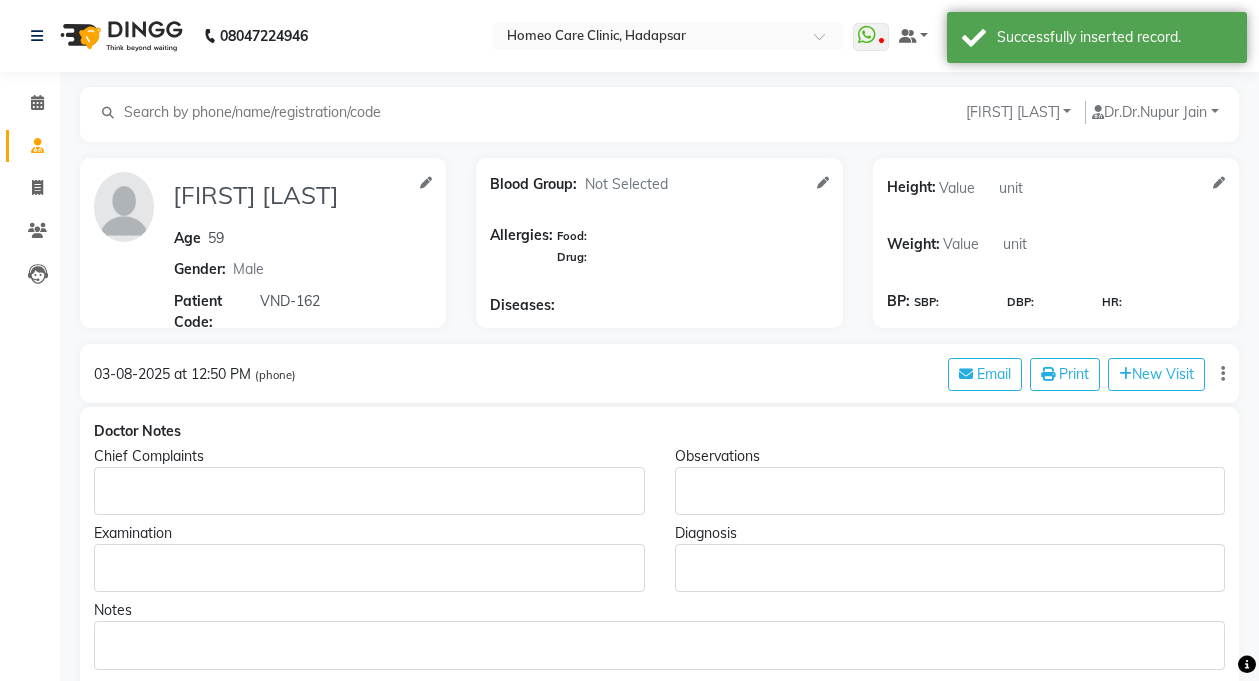 click 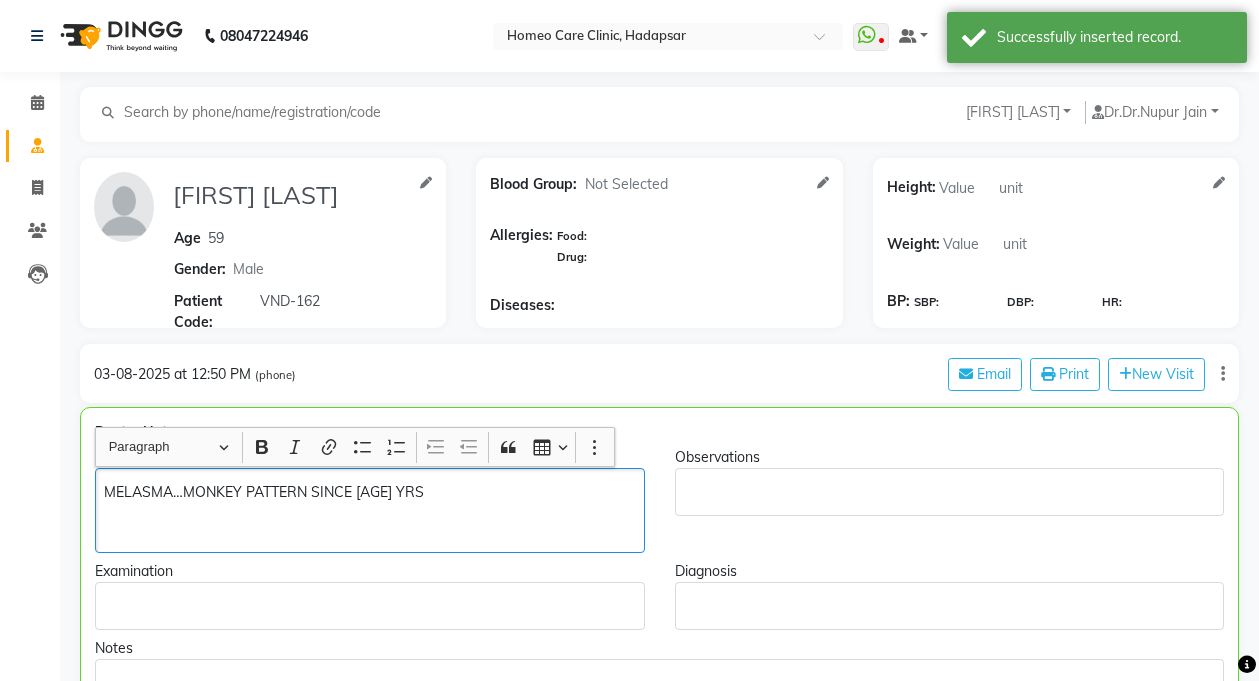 type 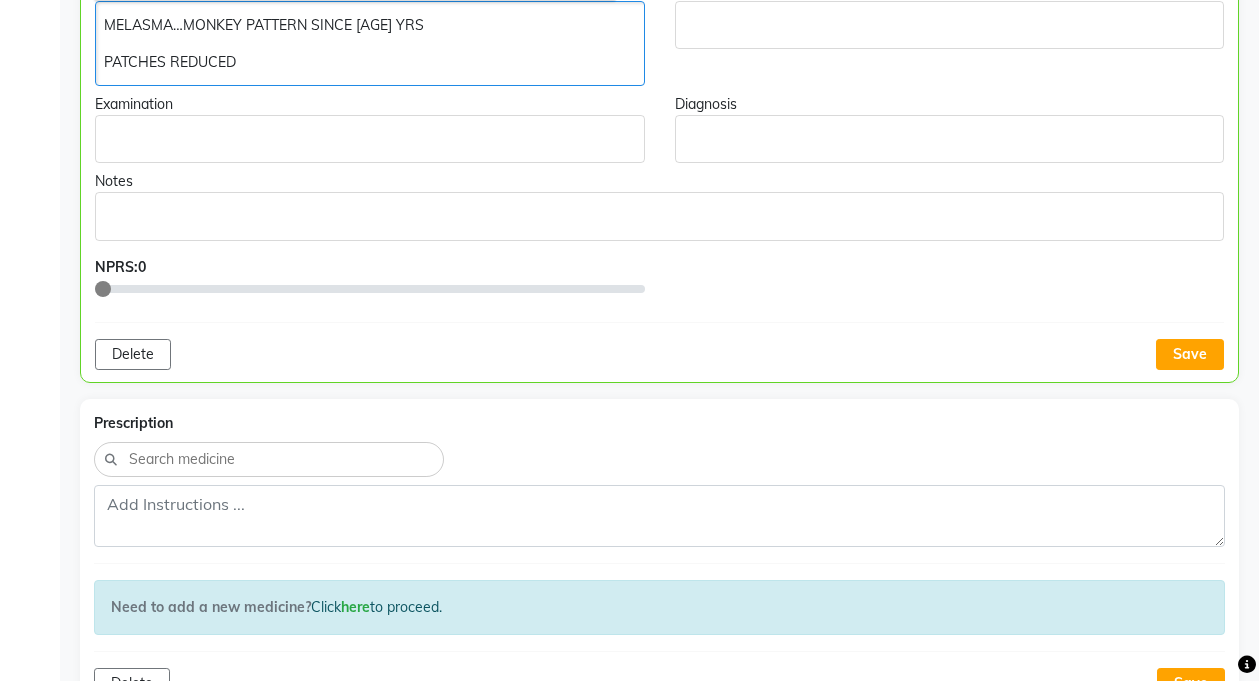 scroll, scrollTop: 491, scrollLeft: 0, axis: vertical 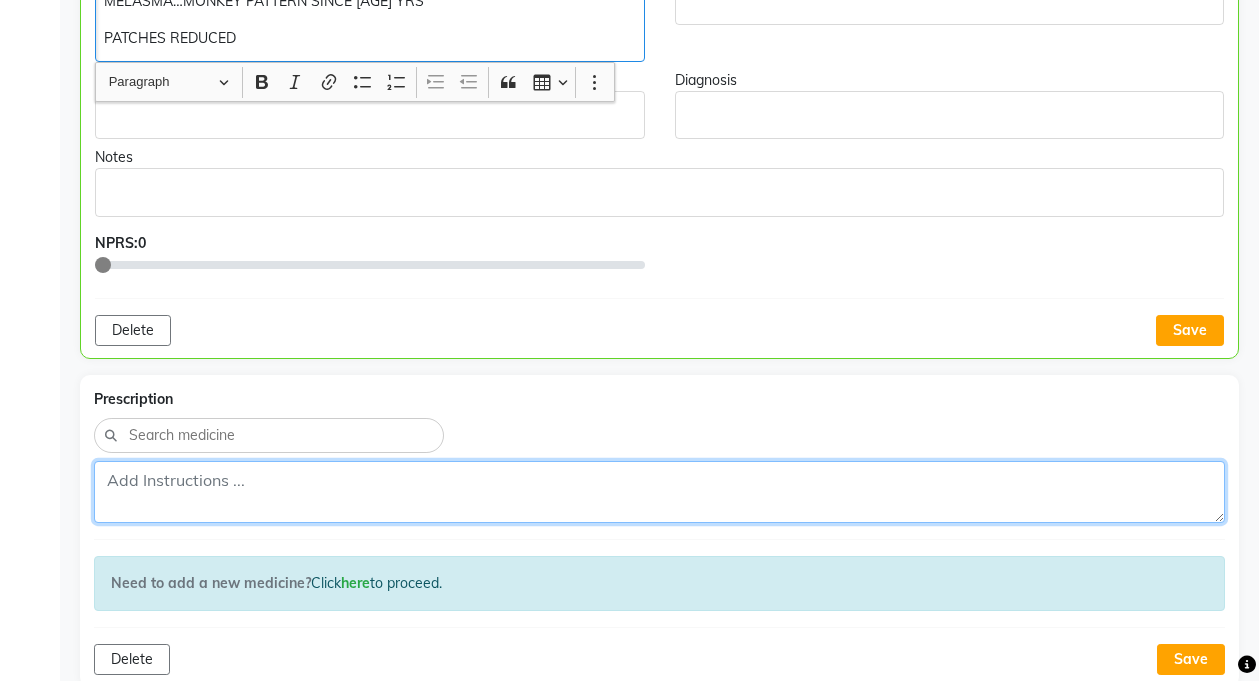 click 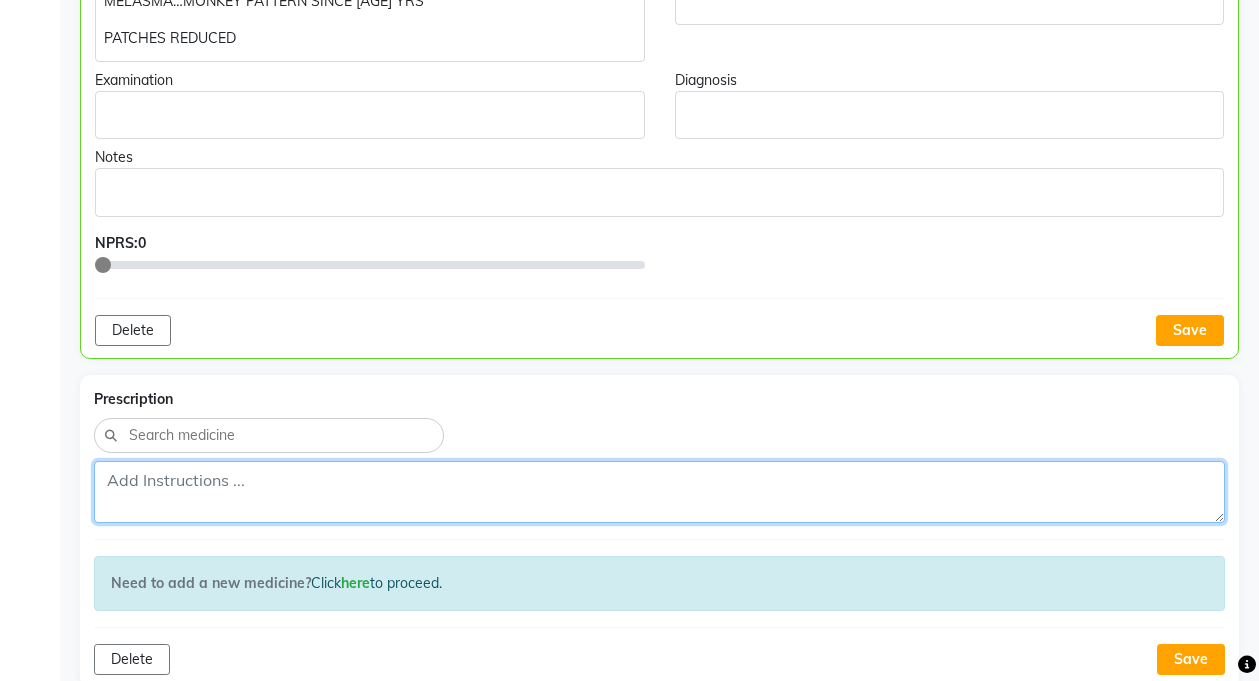type on "L" 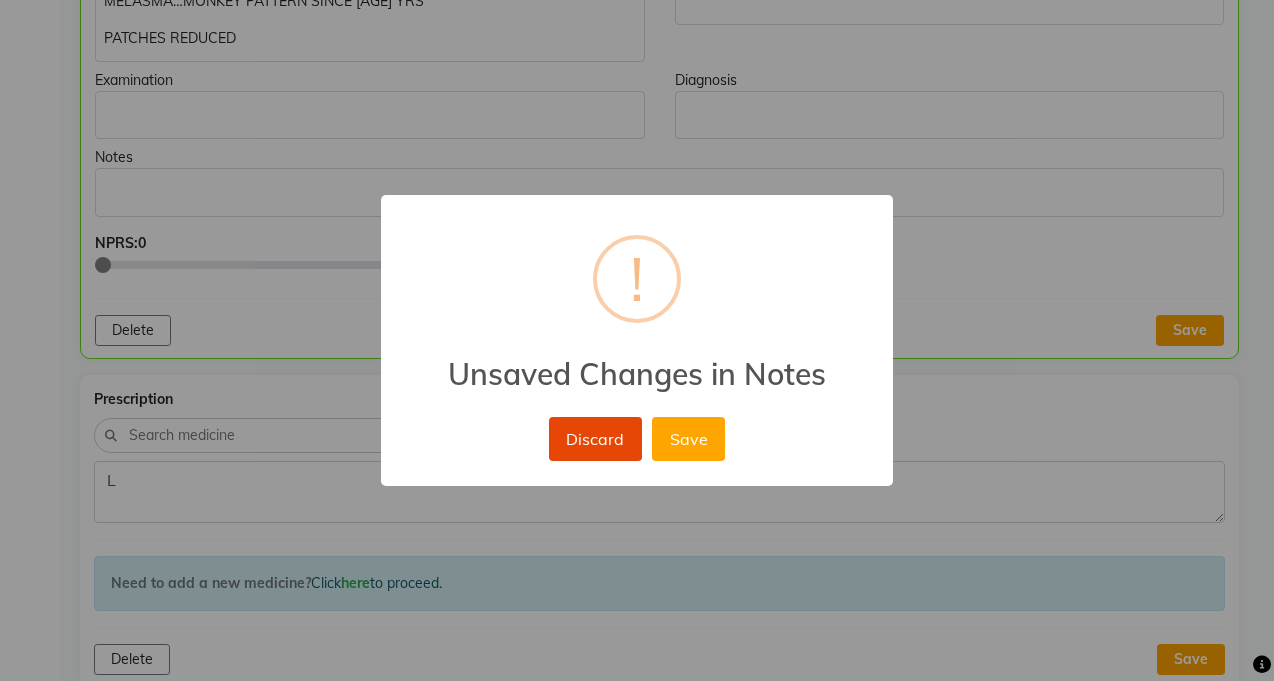 type 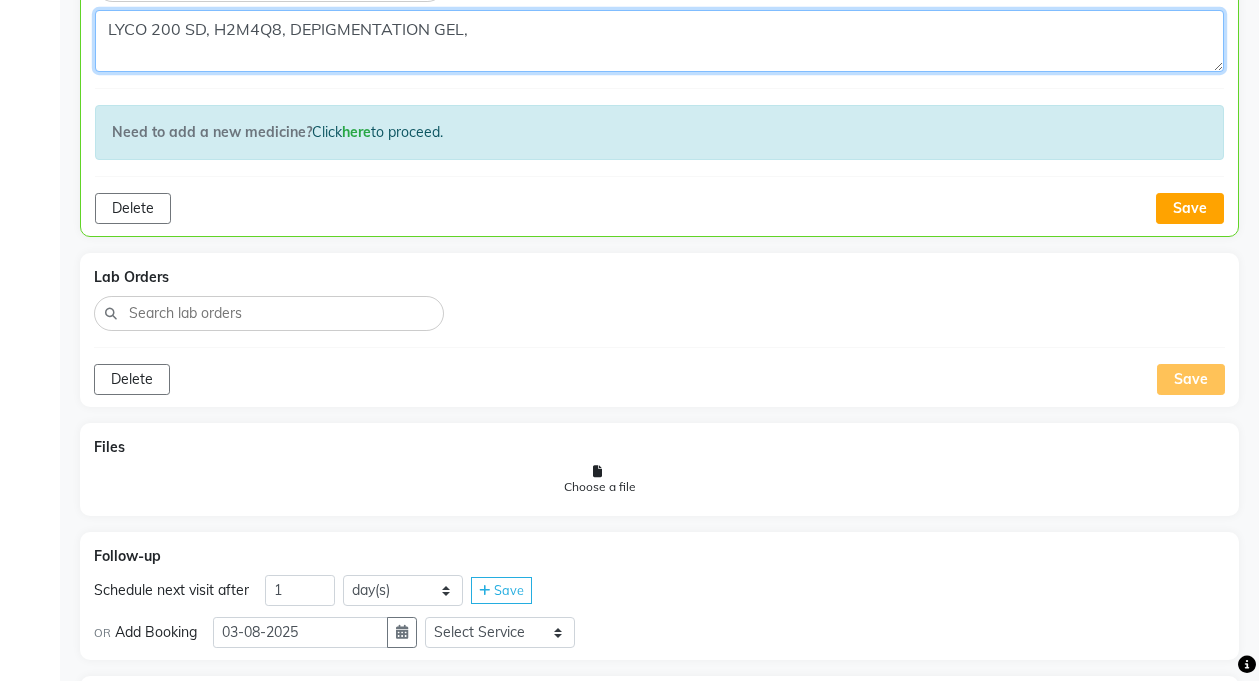 scroll, scrollTop: 1182, scrollLeft: 0, axis: vertical 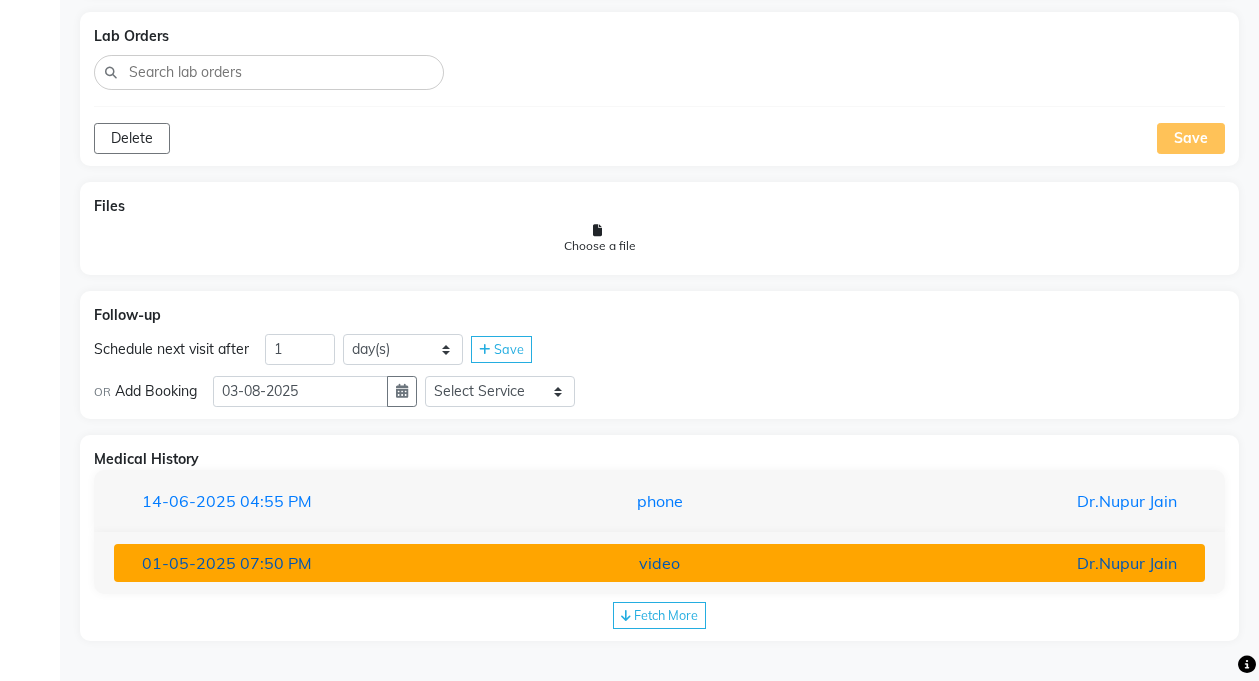 click on "[DATE] [TIME] video Dr.[LAST]" at bounding box center [659, 563] 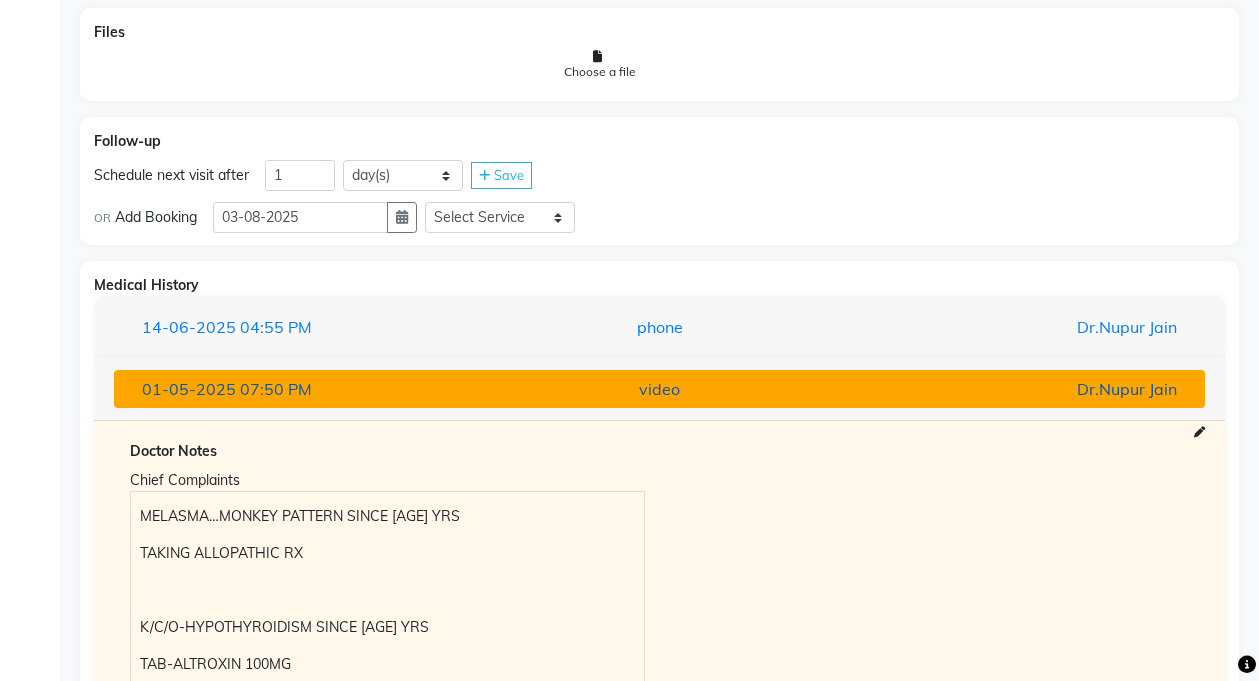 scroll, scrollTop: 1624, scrollLeft: 0, axis: vertical 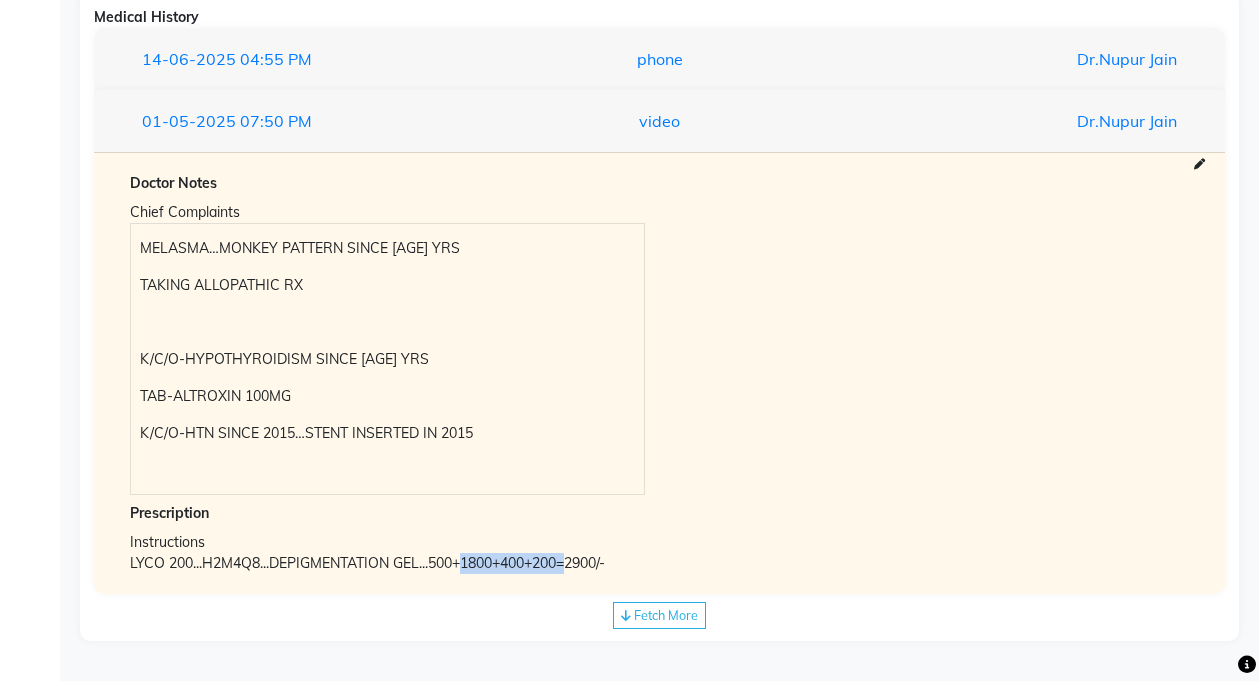 copy on "1800+400+200=" 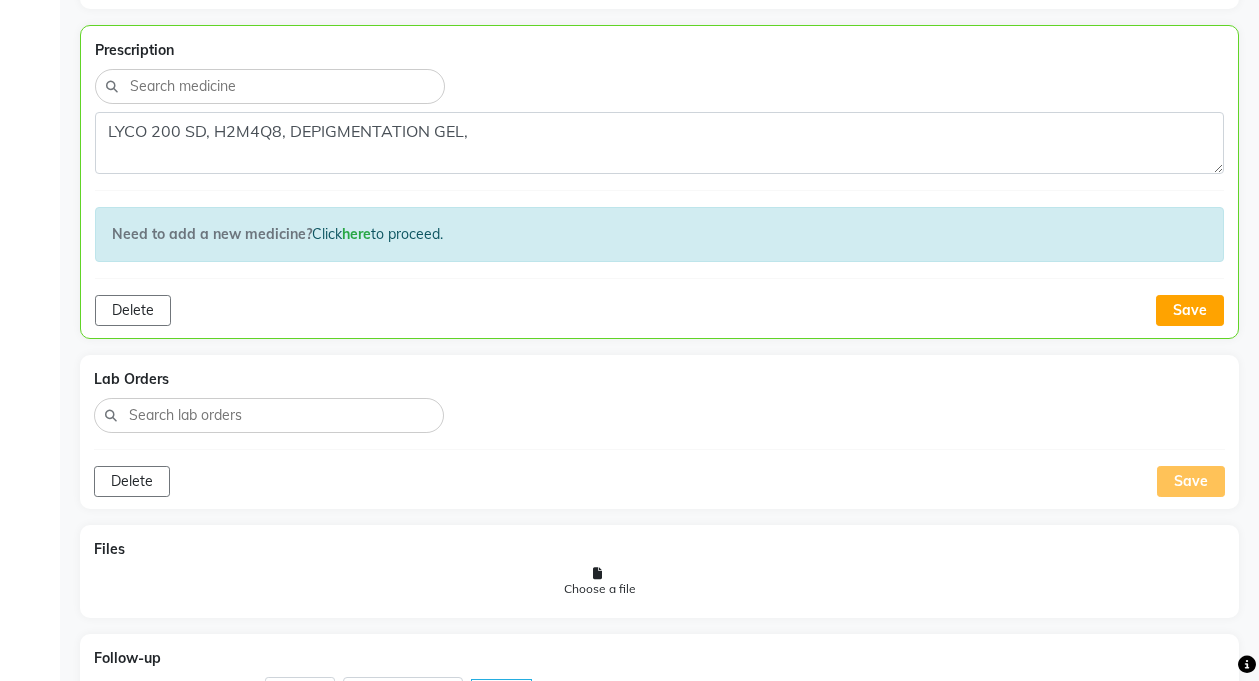 scroll, scrollTop: 836, scrollLeft: 0, axis: vertical 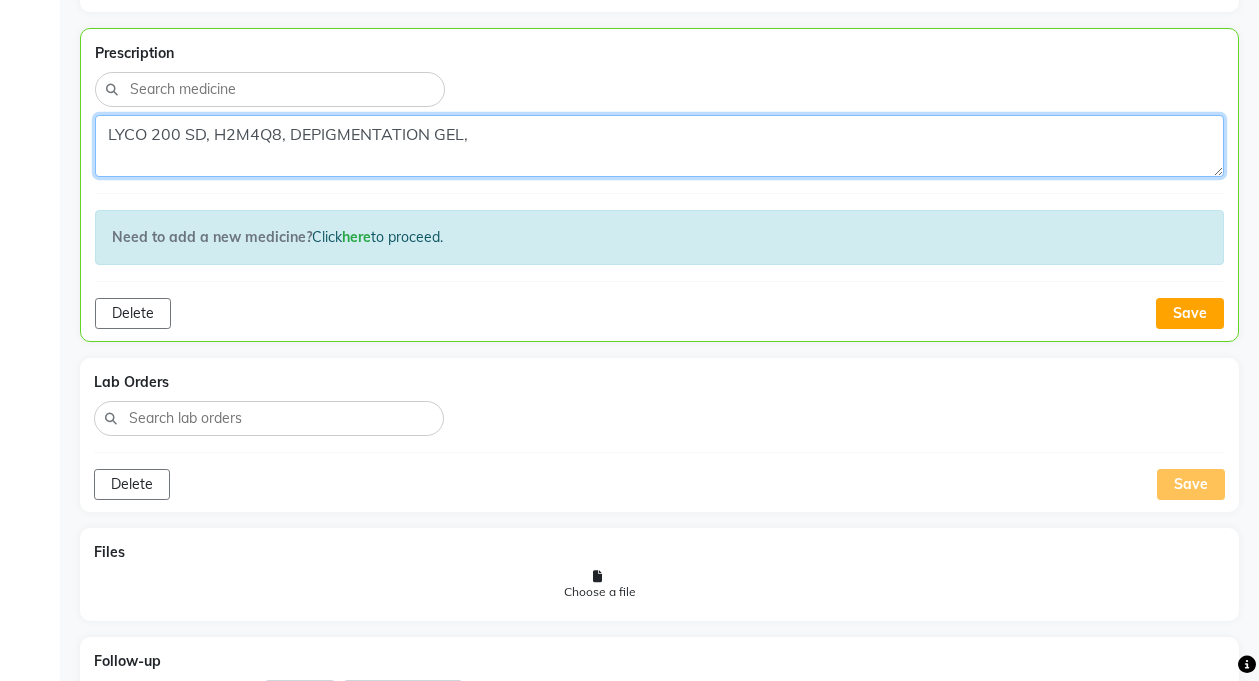 click on "LYCO 200 SD, H2M4Q8, DEPIGMENTATION GEL," 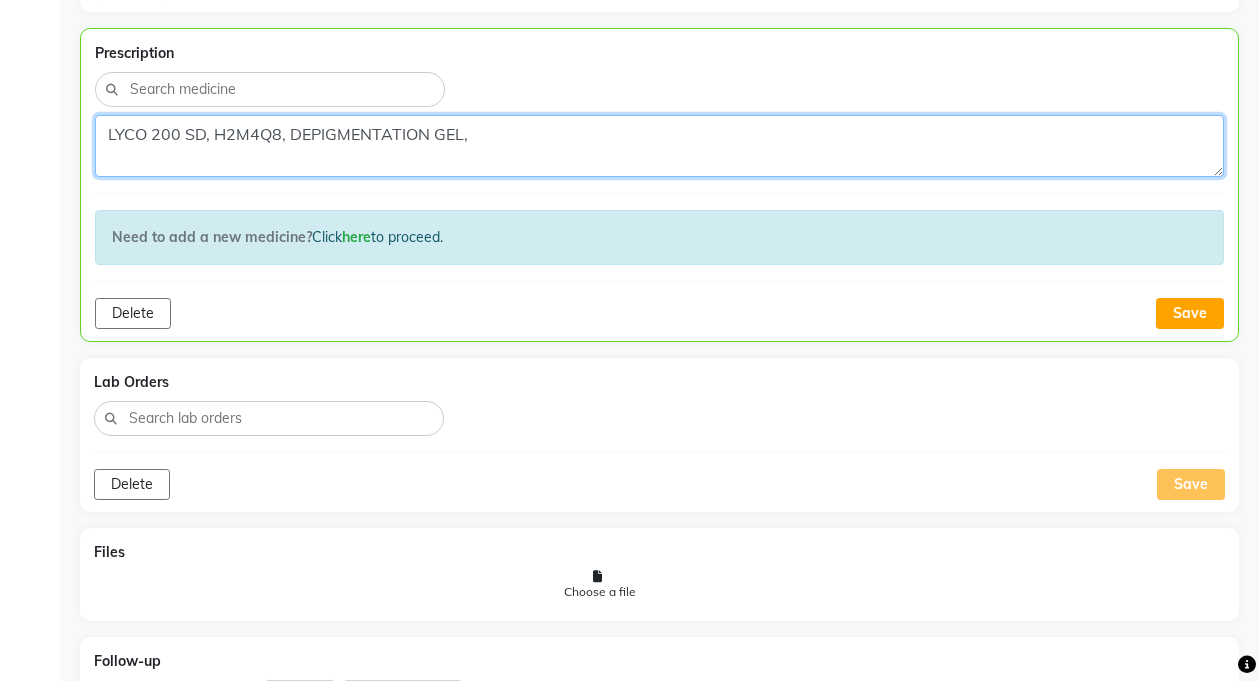 paste on "1800+400+200=" 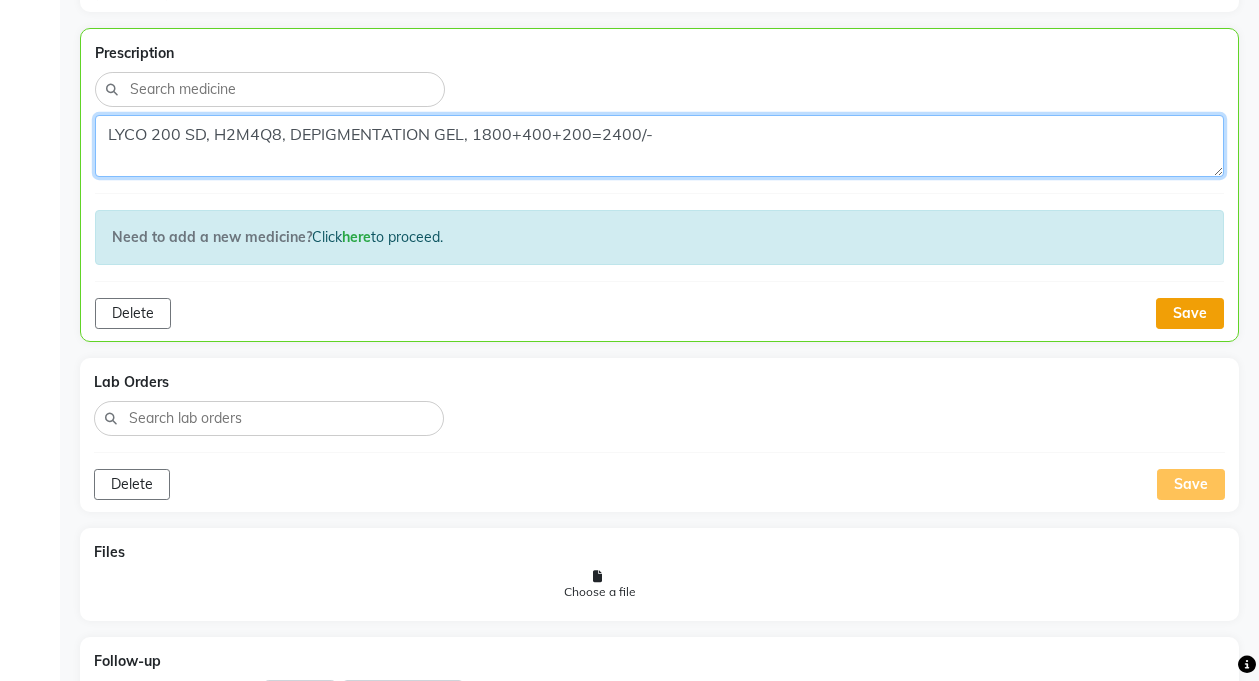 type on "LYCO 200 SD, H2M4Q8, DEPIGMENTATION GEL, 1800+400+200=2400/-" 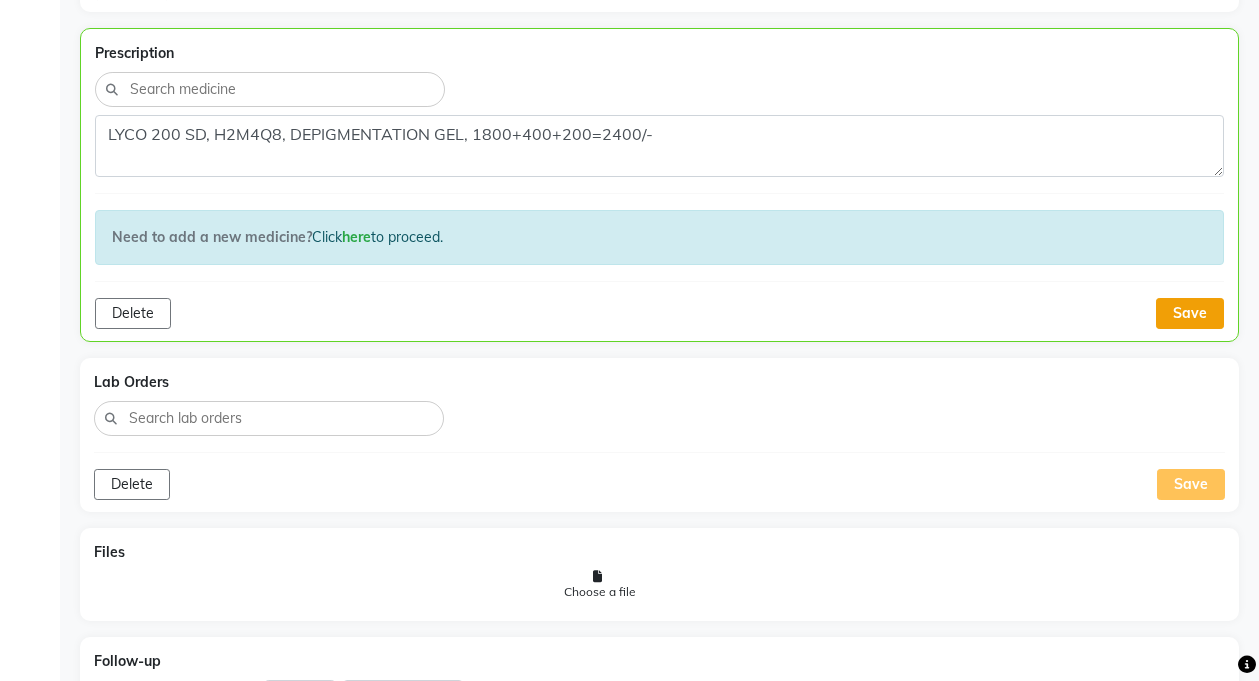 click on "Save" 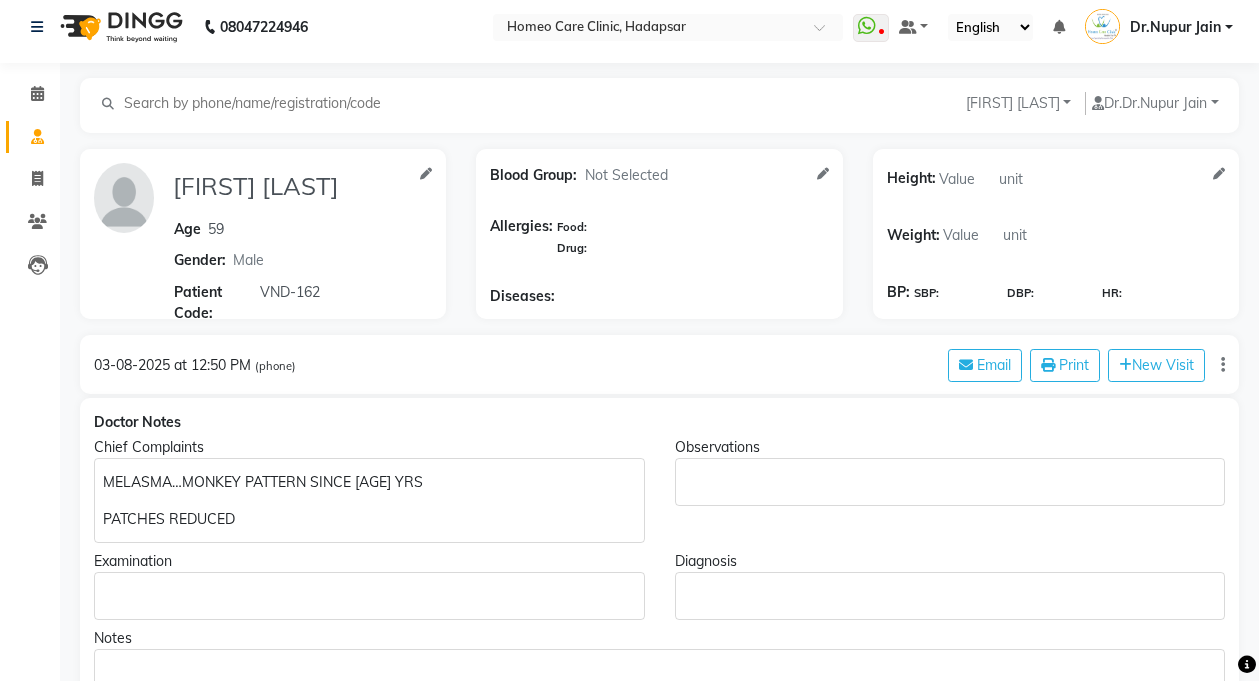 scroll, scrollTop: 4, scrollLeft: 0, axis: vertical 